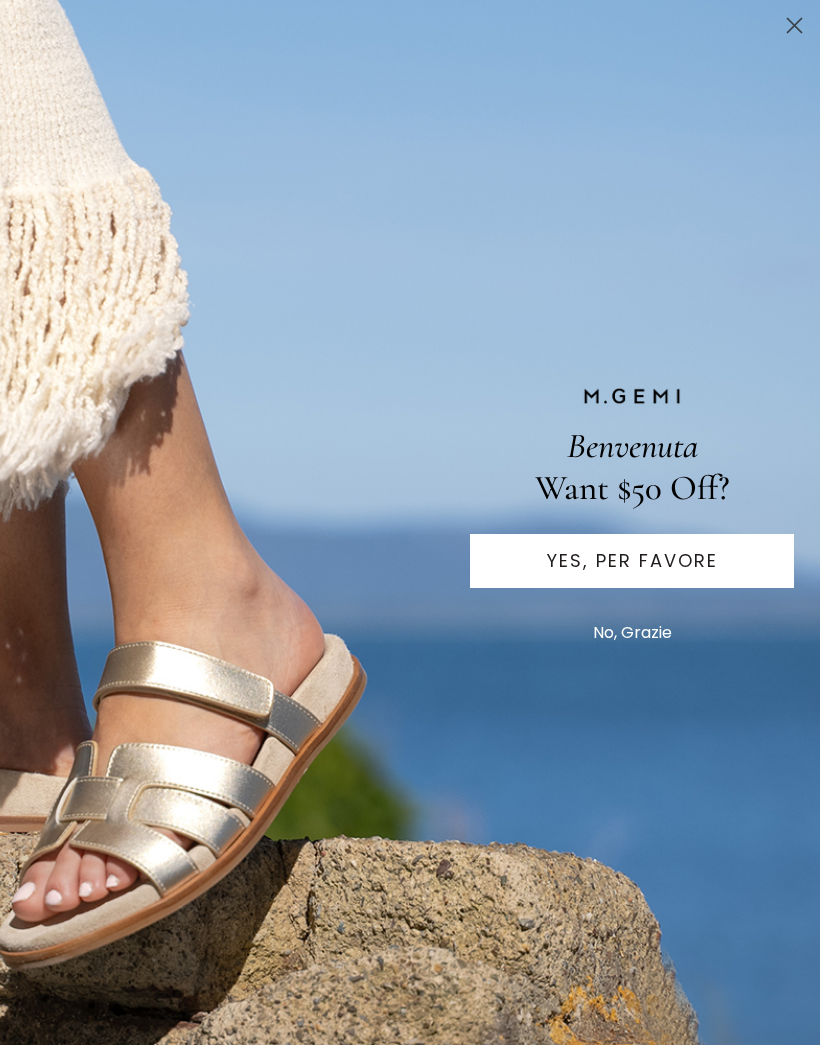scroll, scrollTop: 0, scrollLeft: 0, axis: both 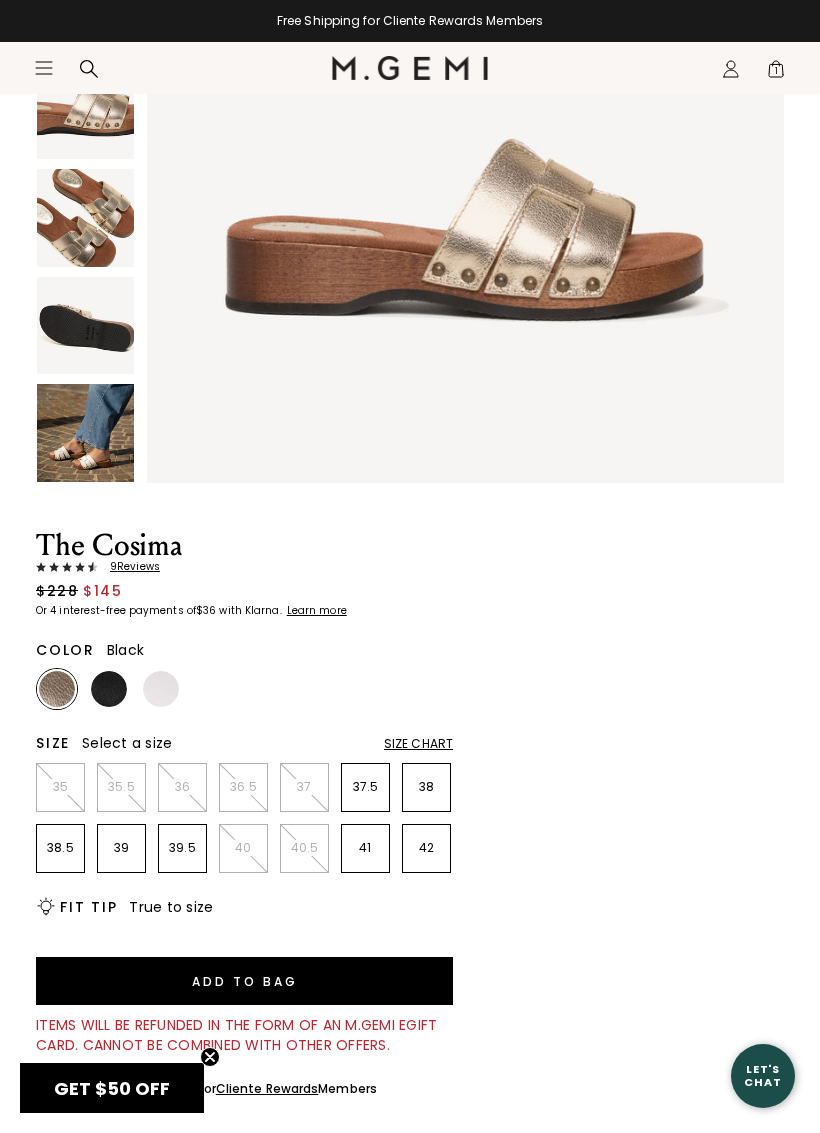 click at bounding box center [109, 689] 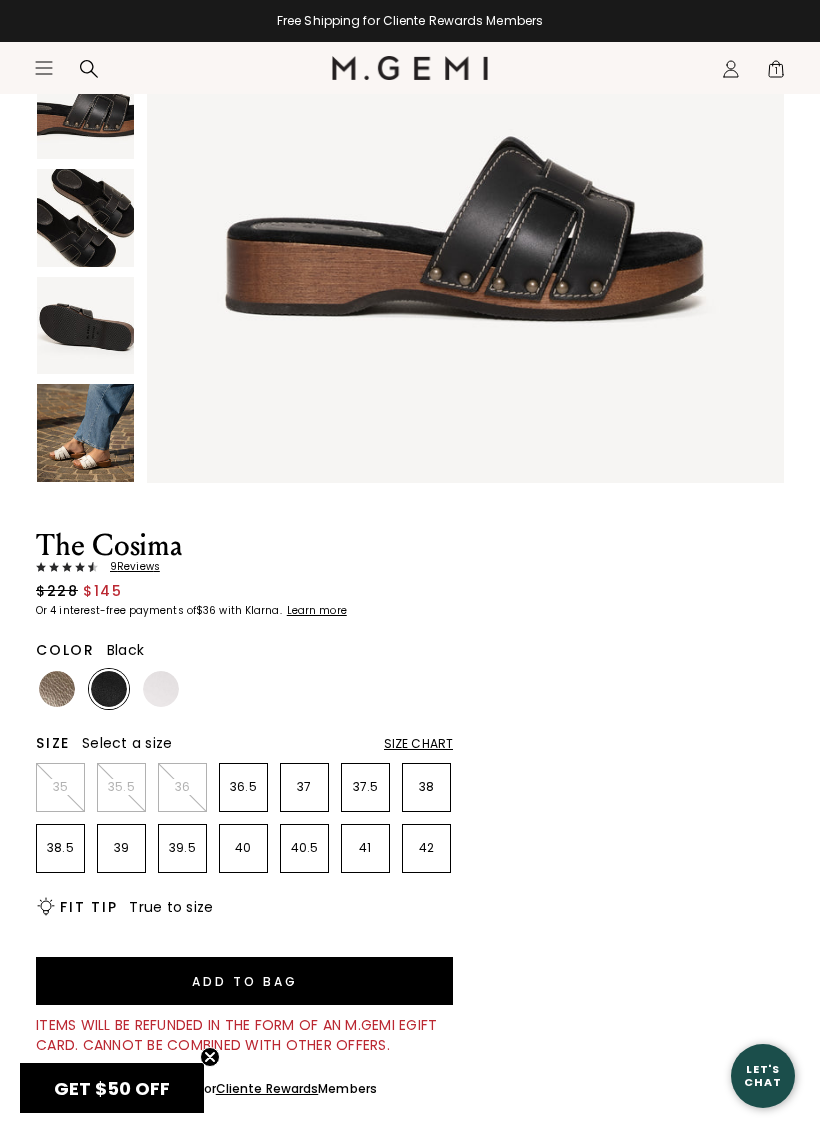 click at bounding box center [161, 689] 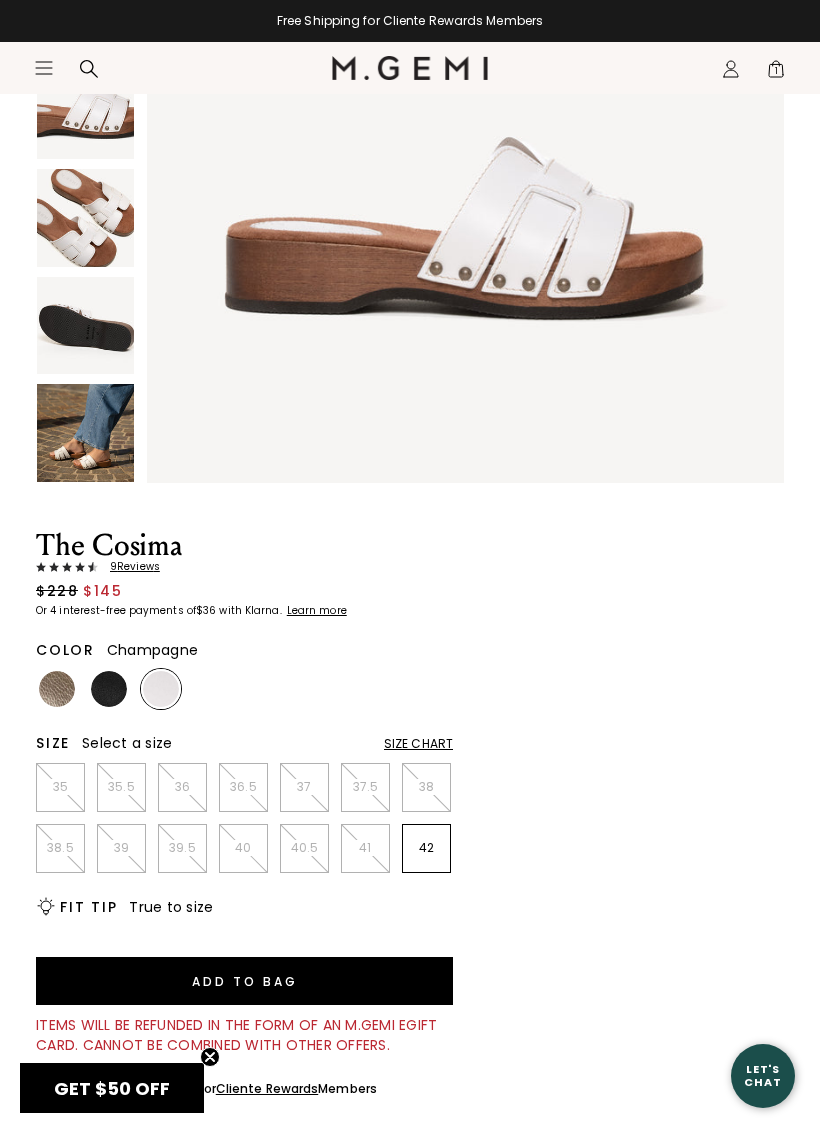 click at bounding box center (57, 689) 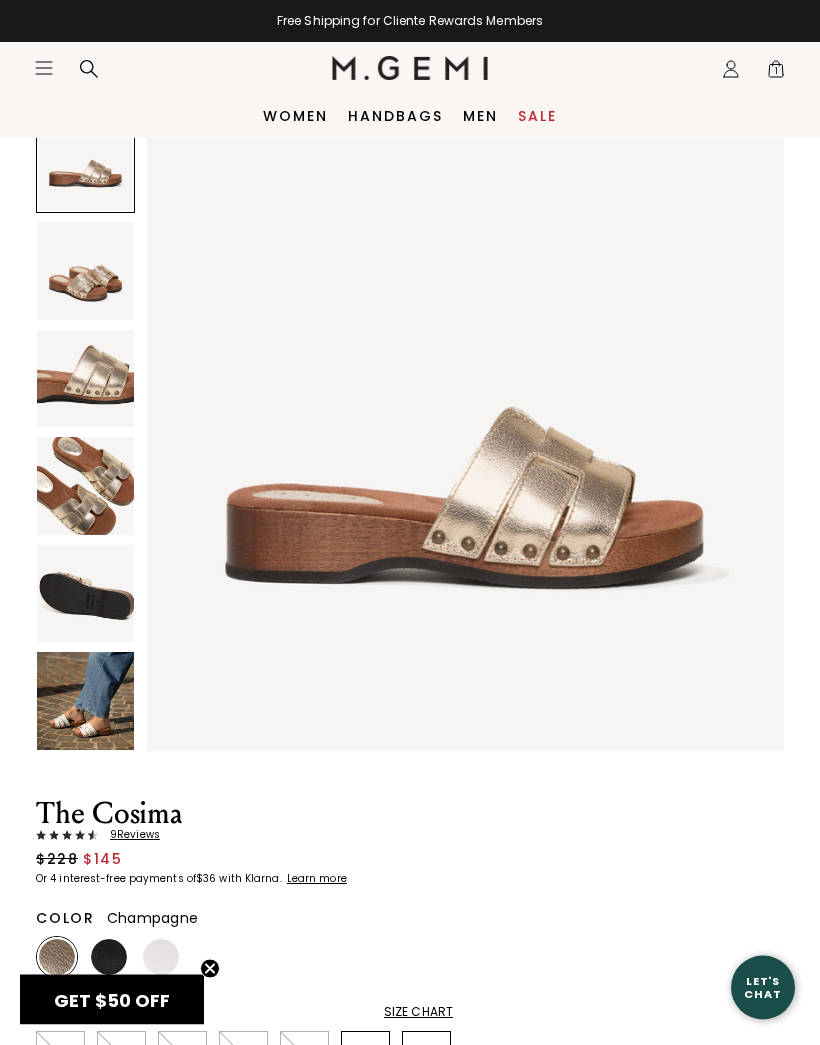 scroll, scrollTop: 0, scrollLeft: 0, axis: both 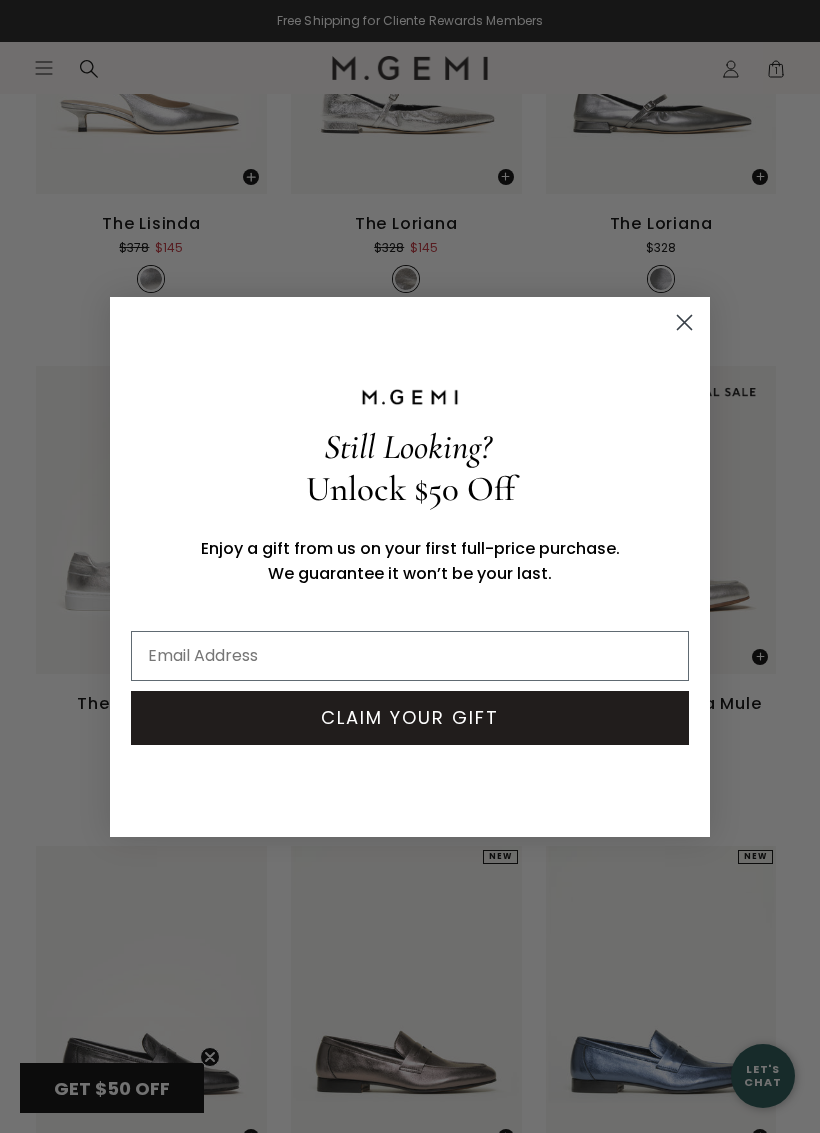 click 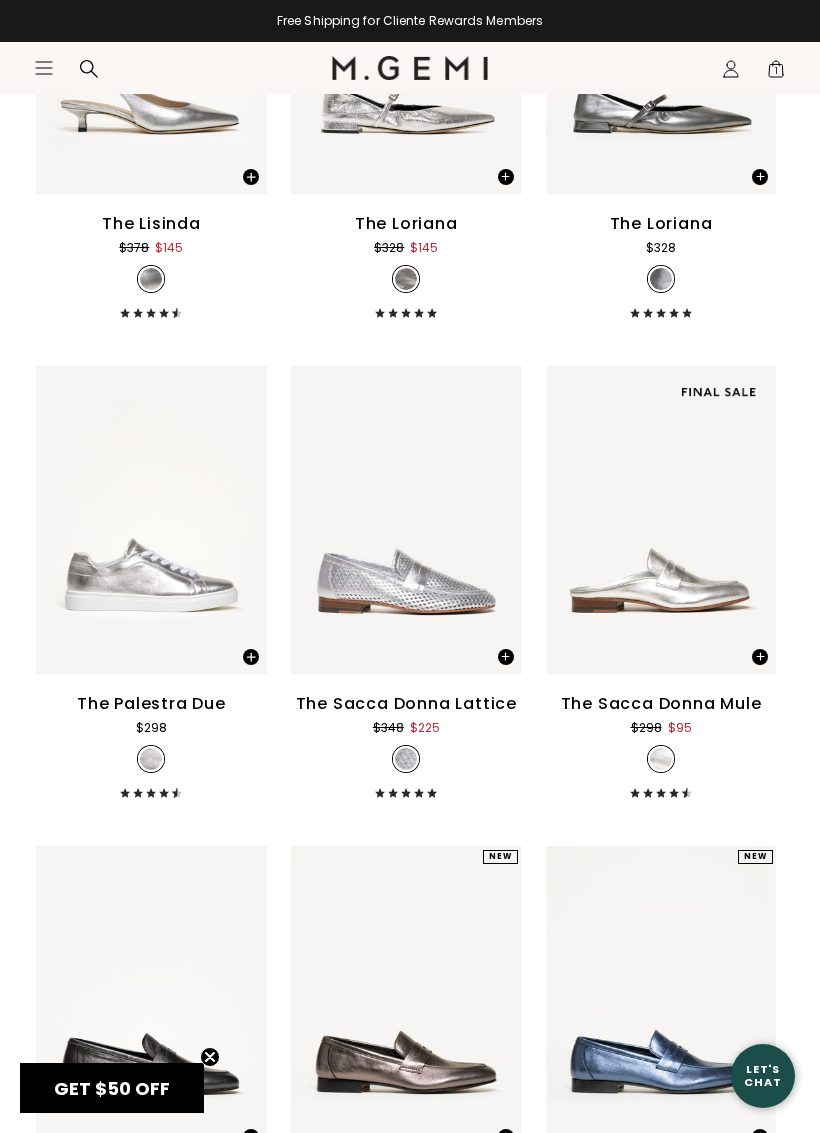 click 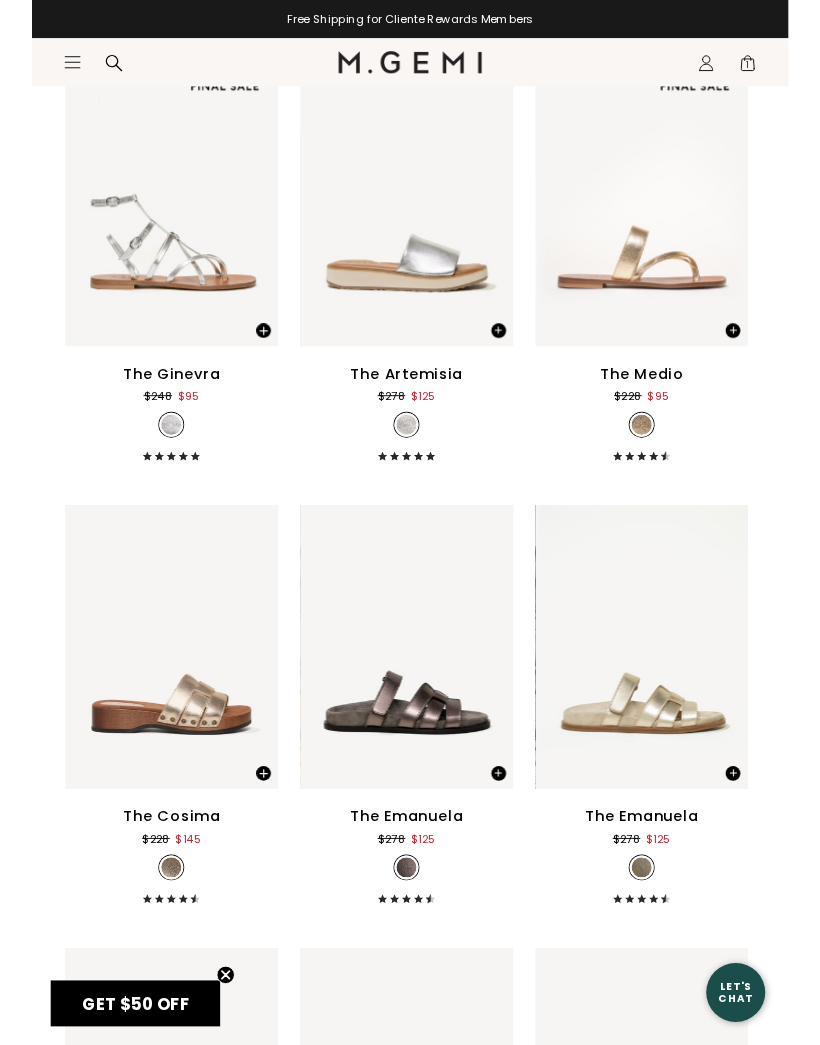 scroll, scrollTop: 0, scrollLeft: 0, axis: both 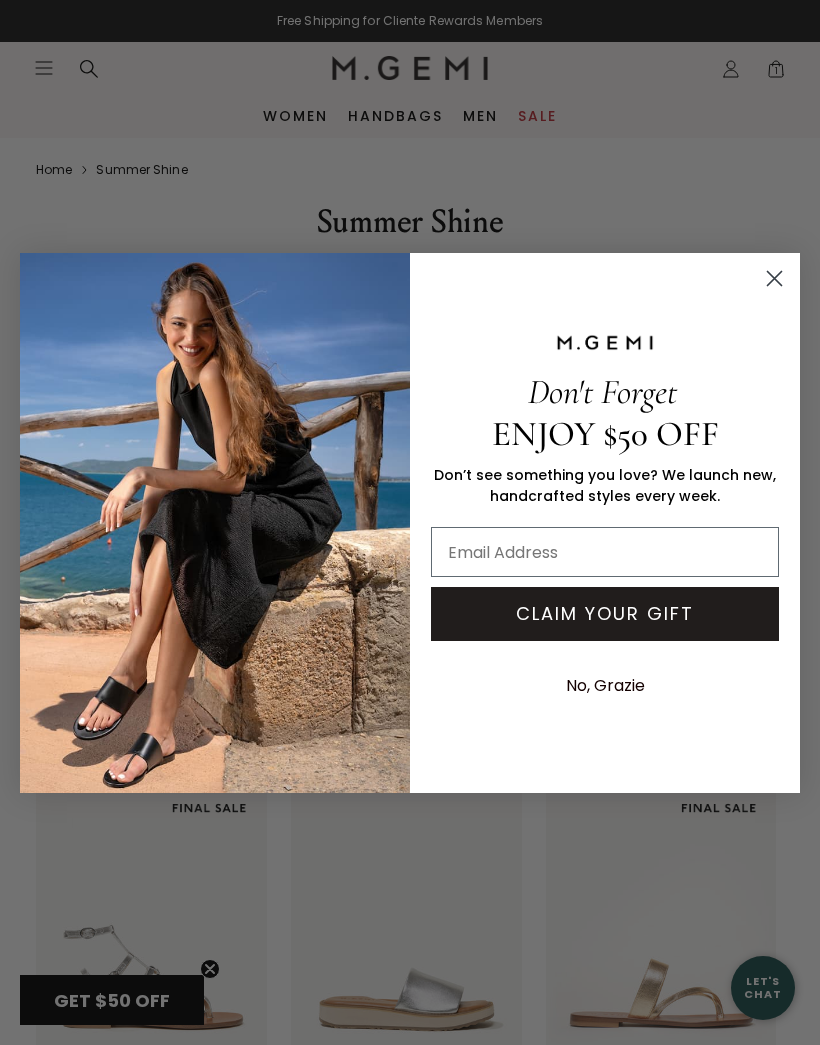 click on "Close dialog" 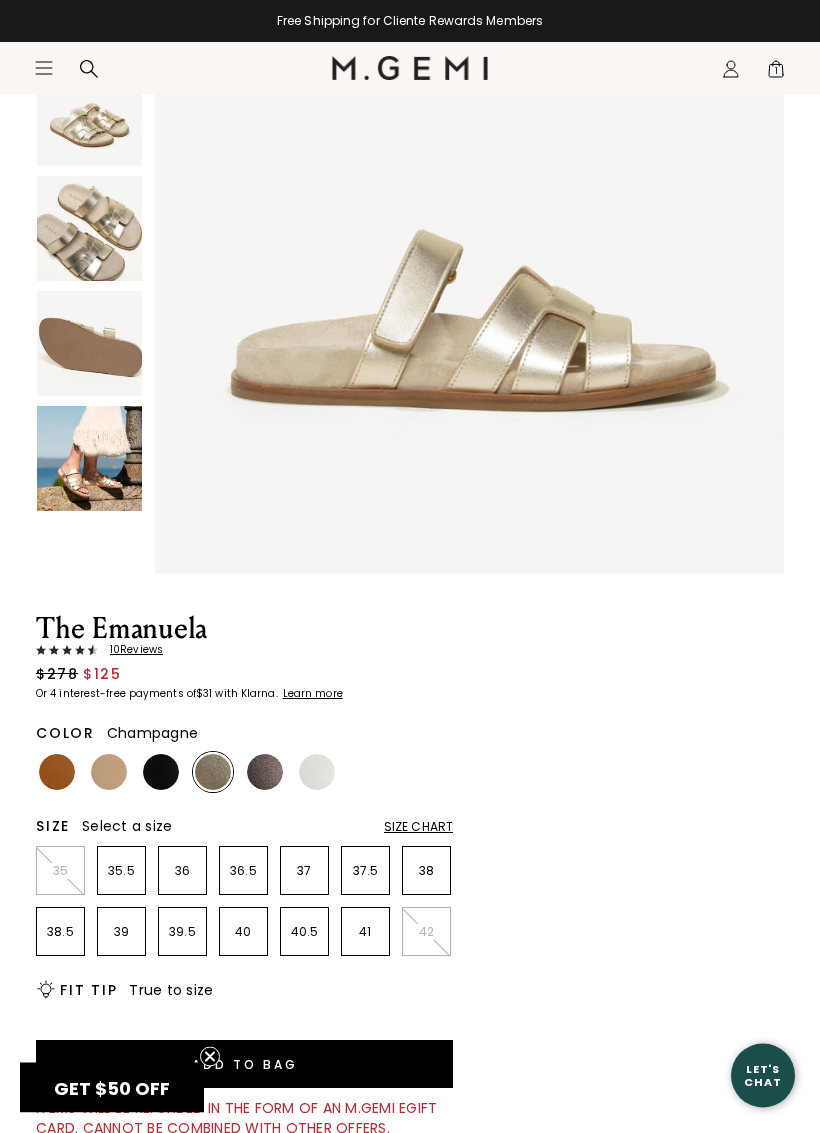 scroll, scrollTop: 265, scrollLeft: 0, axis: vertical 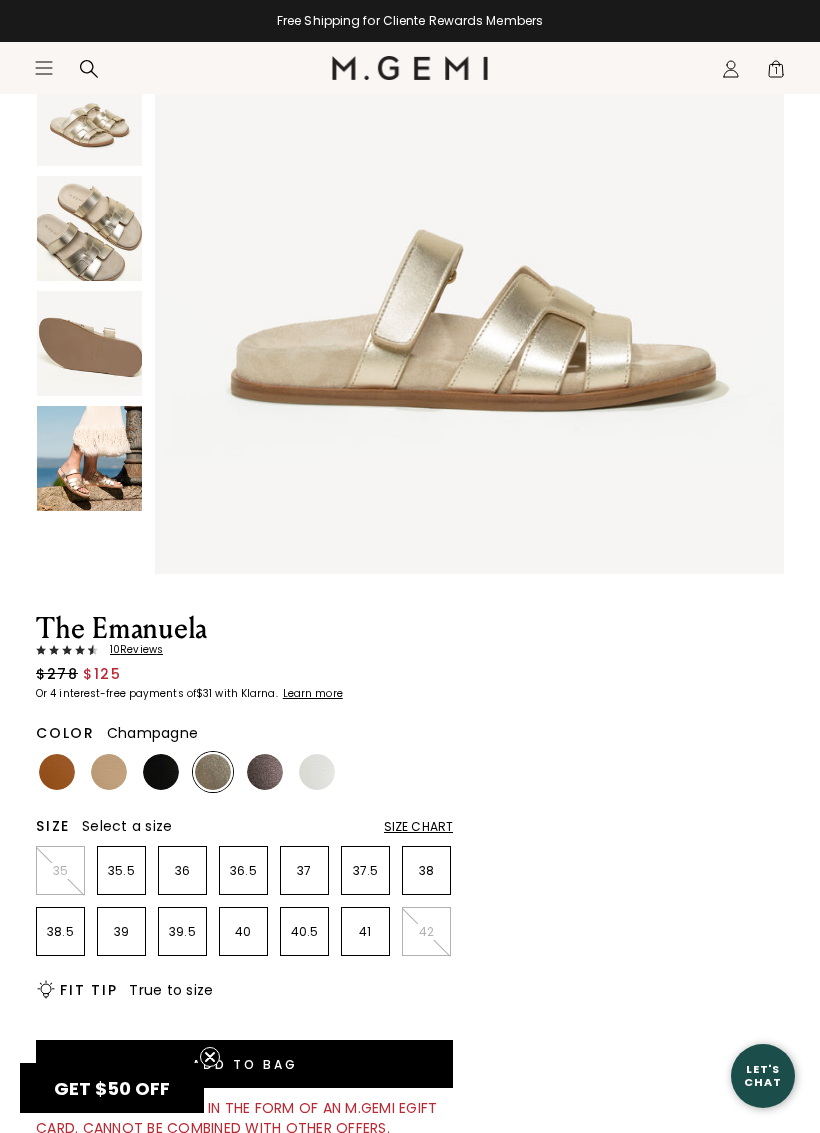 click at bounding box center [57, 772] 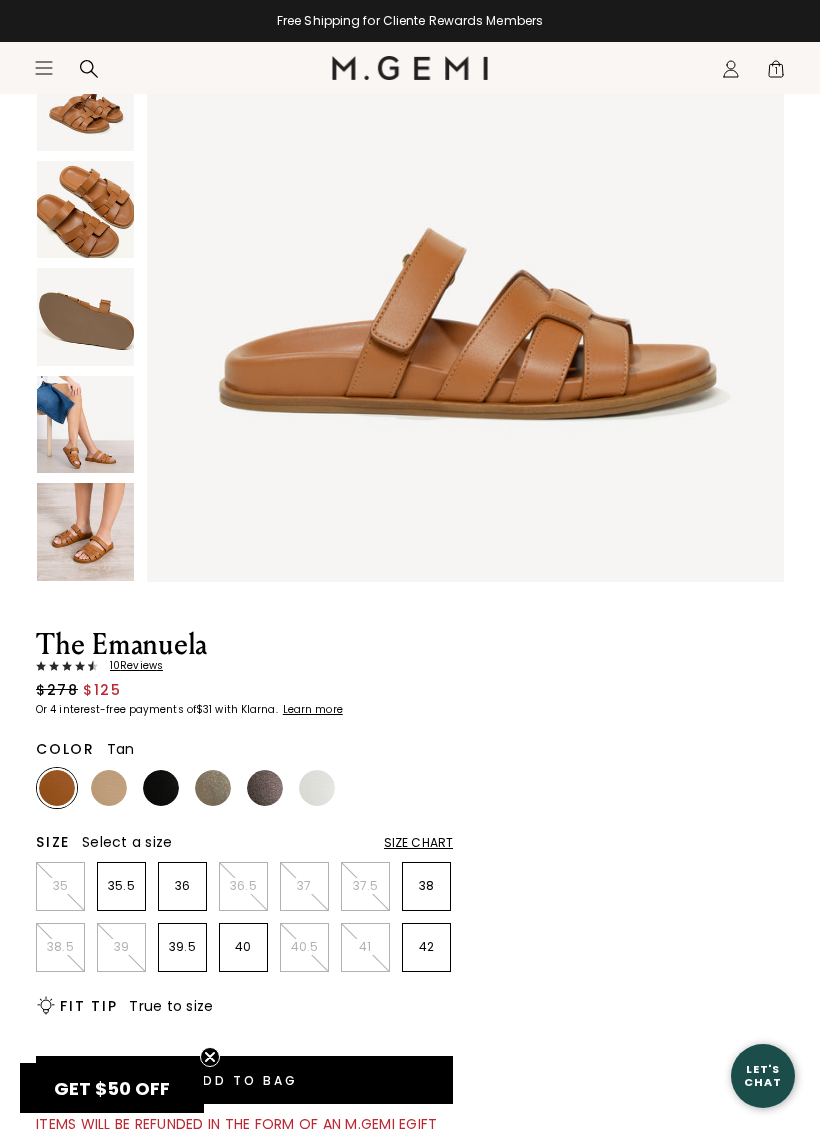 click at bounding box center [109, 788] 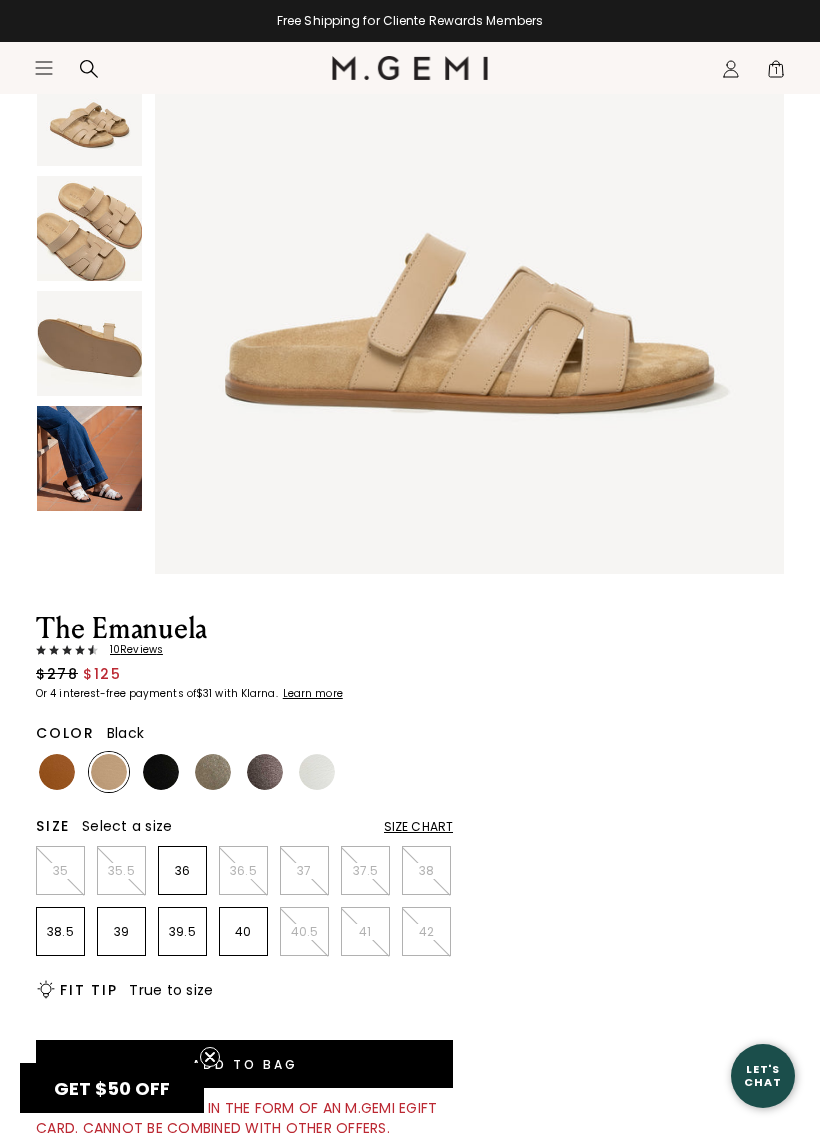 click at bounding box center (161, 772) 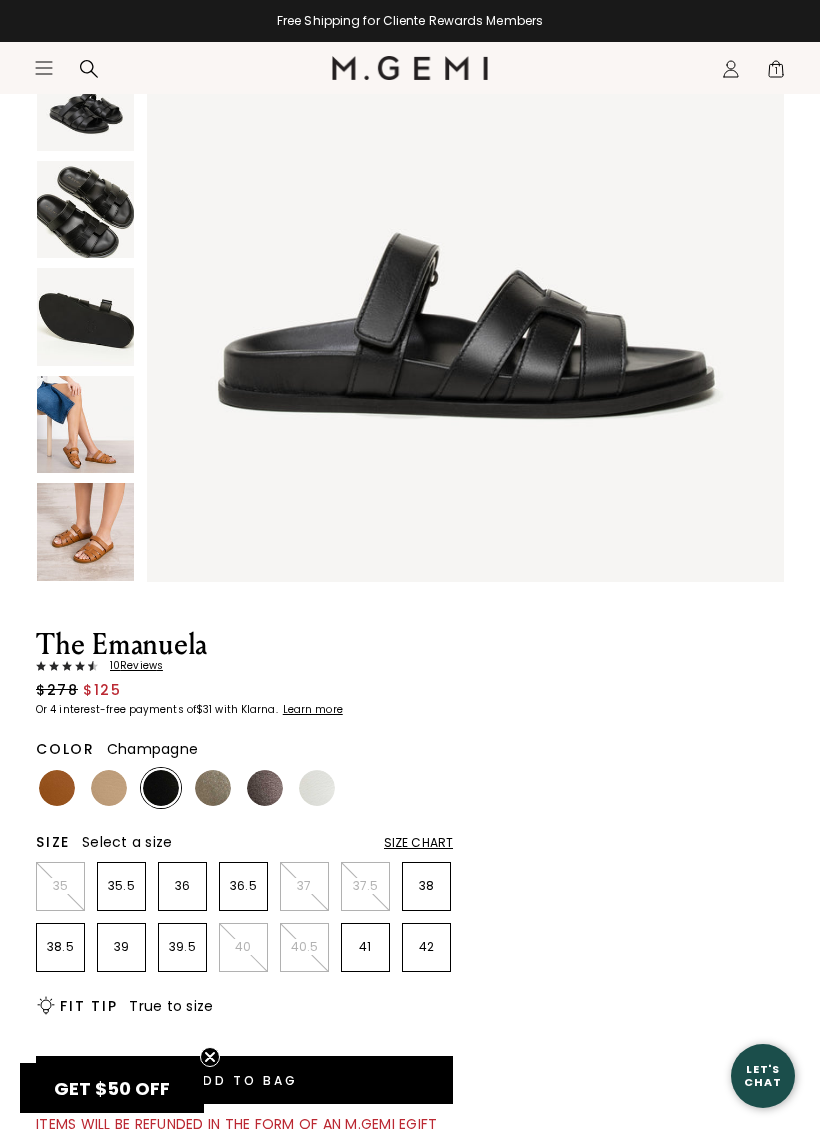 click at bounding box center [213, 788] 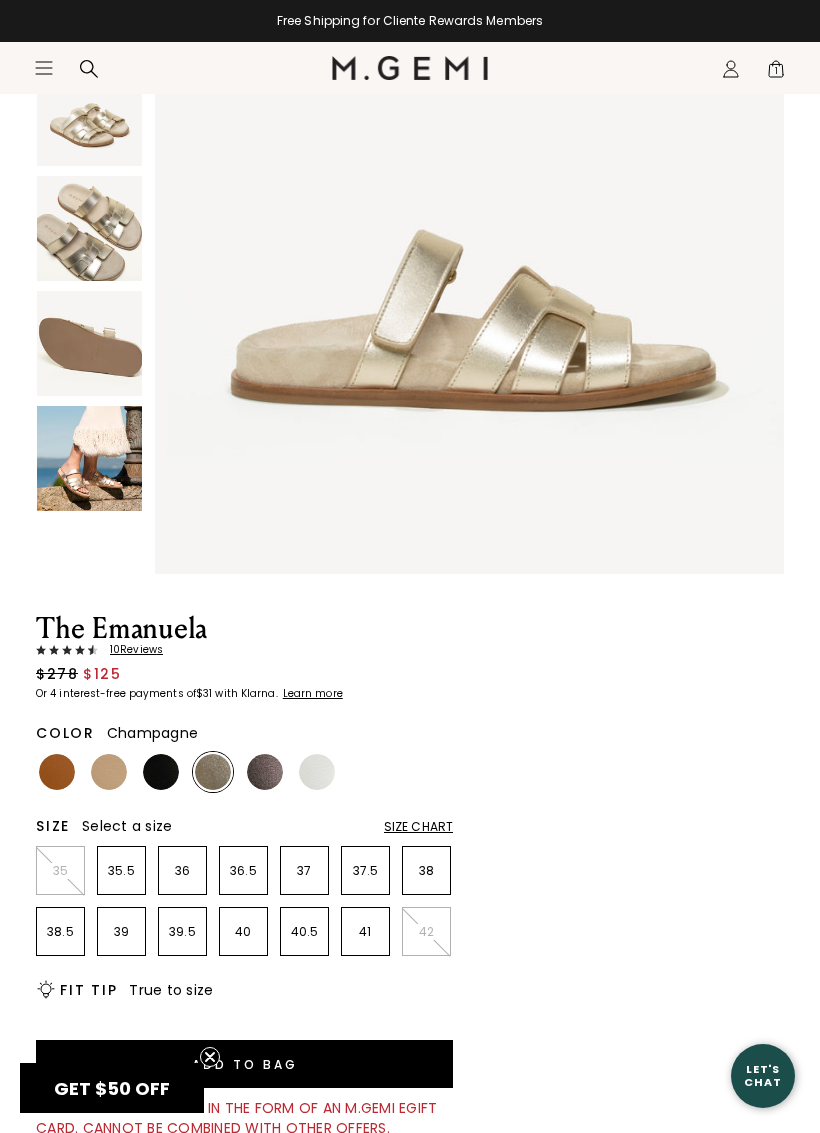 click at bounding box center [265, 772] 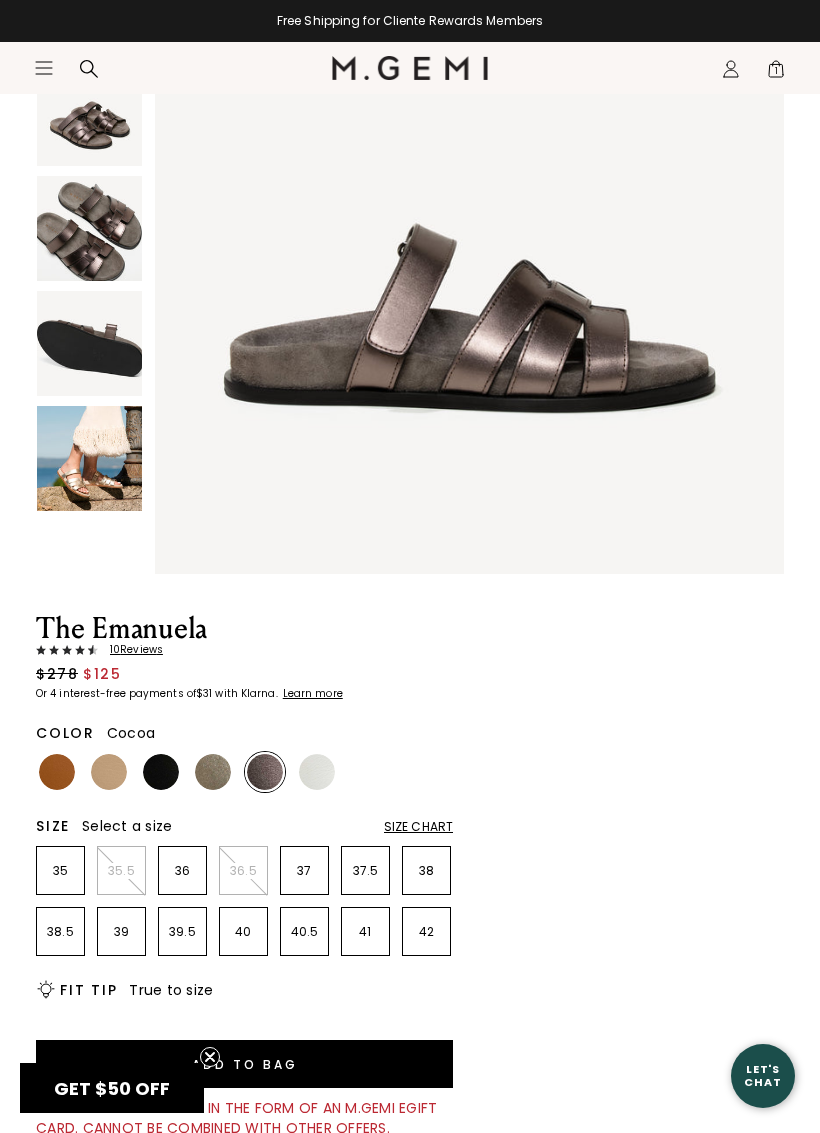 click at bounding box center (213, 772) 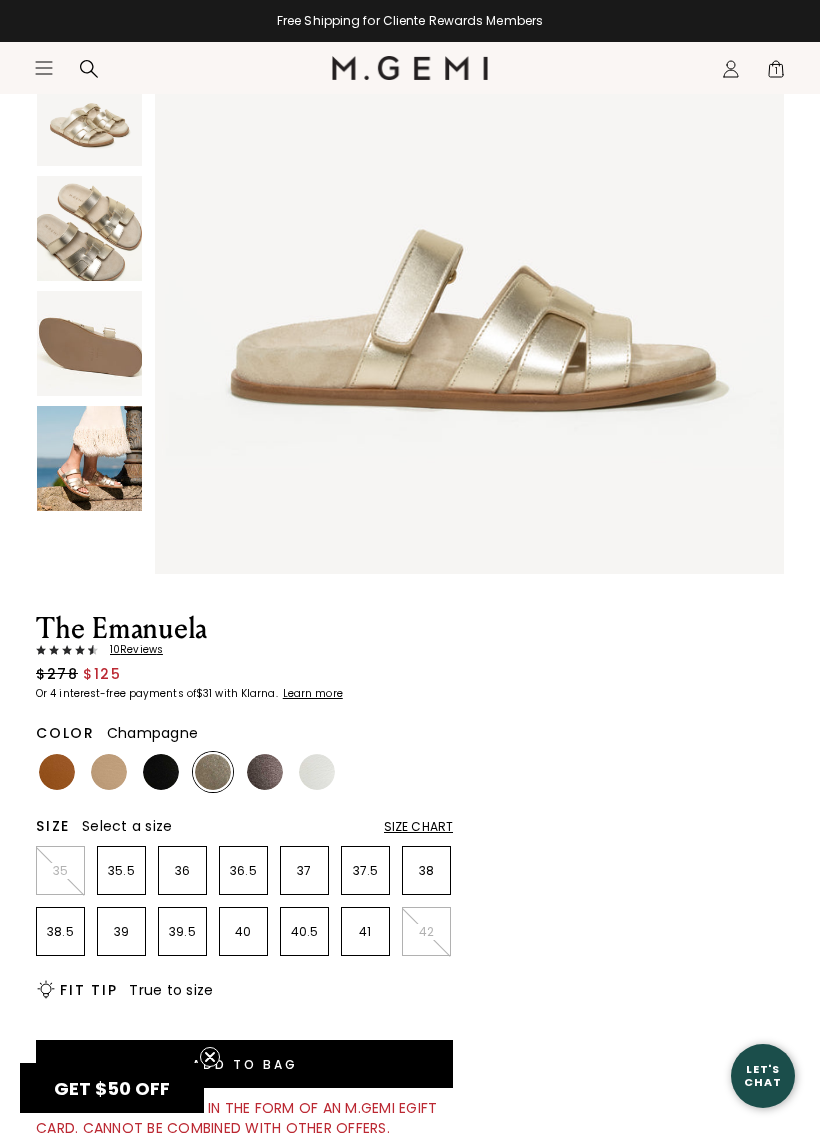 click at bounding box center [89, 458] 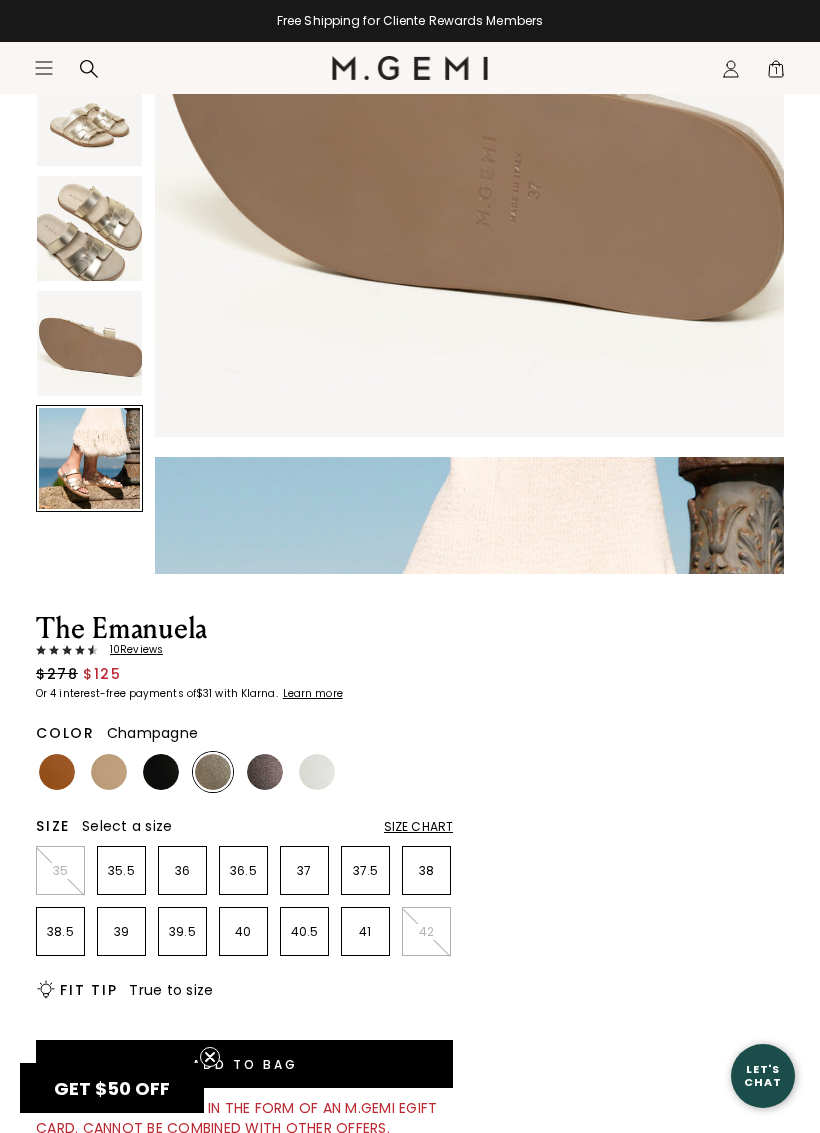 scroll, scrollTop: 2596, scrollLeft: 0, axis: vertical 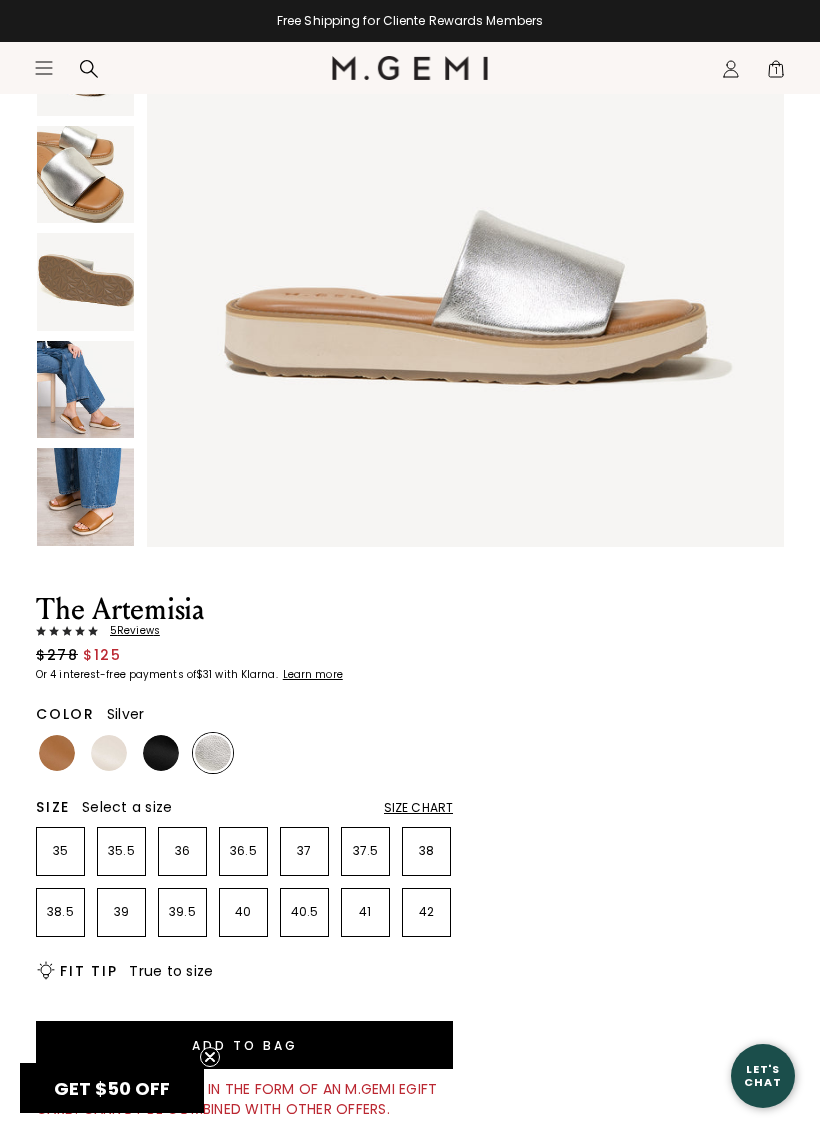 click at bounding box center (57, 753) 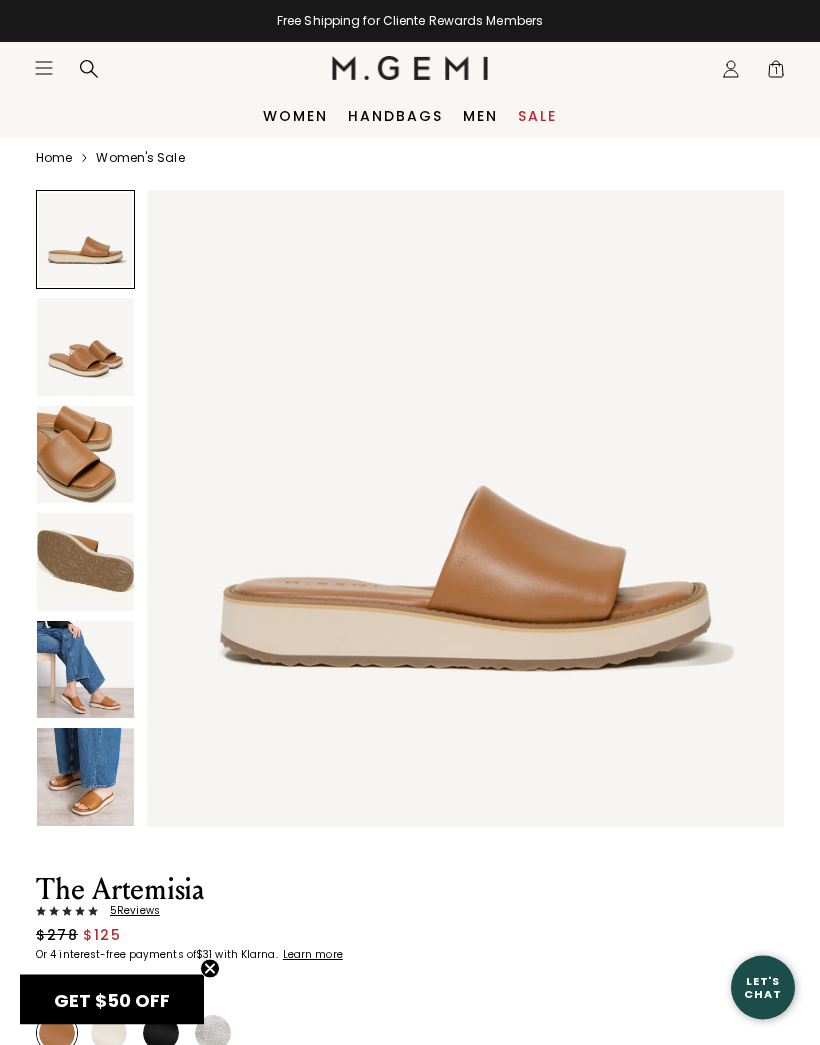 scroll, scrollTop: 0, scrollLeft: 0, axis: both 